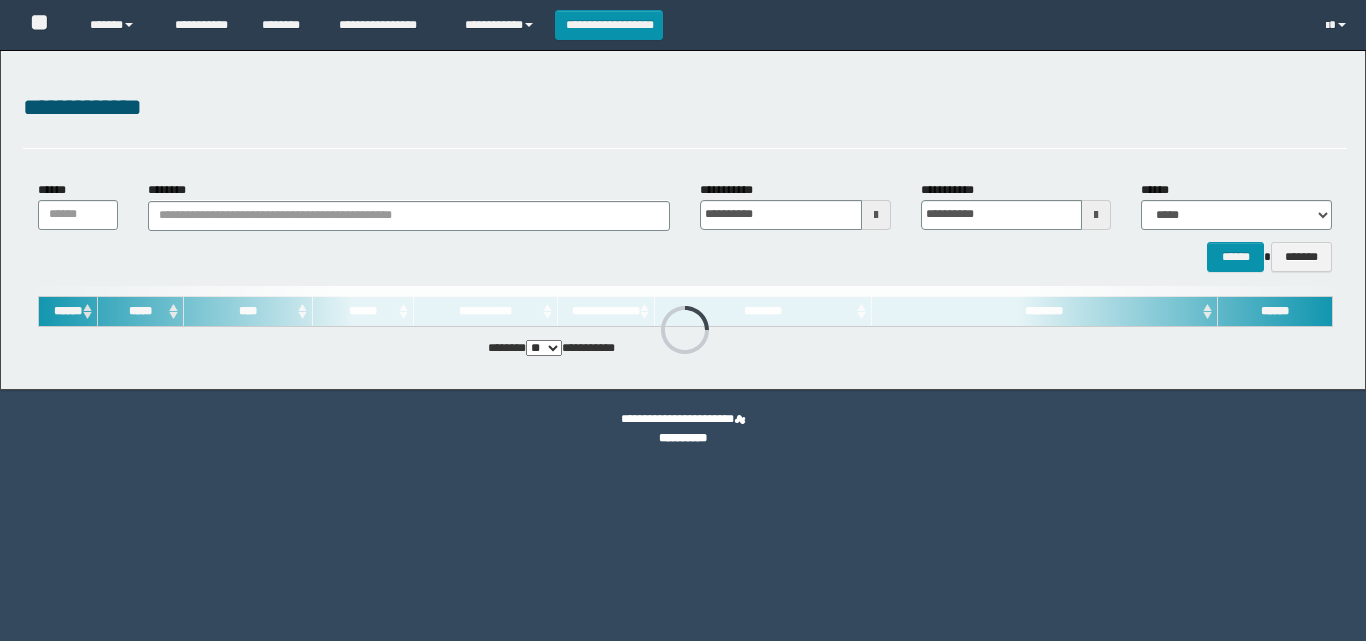 scroll, scrollTop: 0, scrollLeft: 0, axis: both 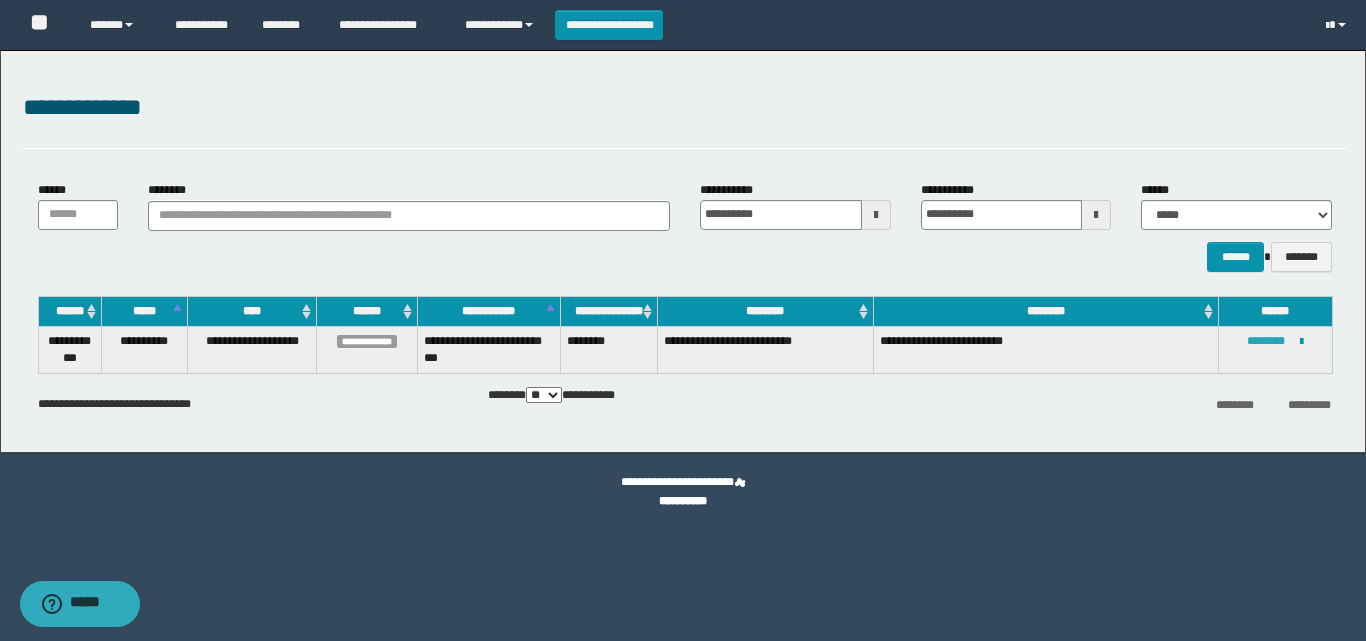 click on "********" at bounding box center [1266, 341] 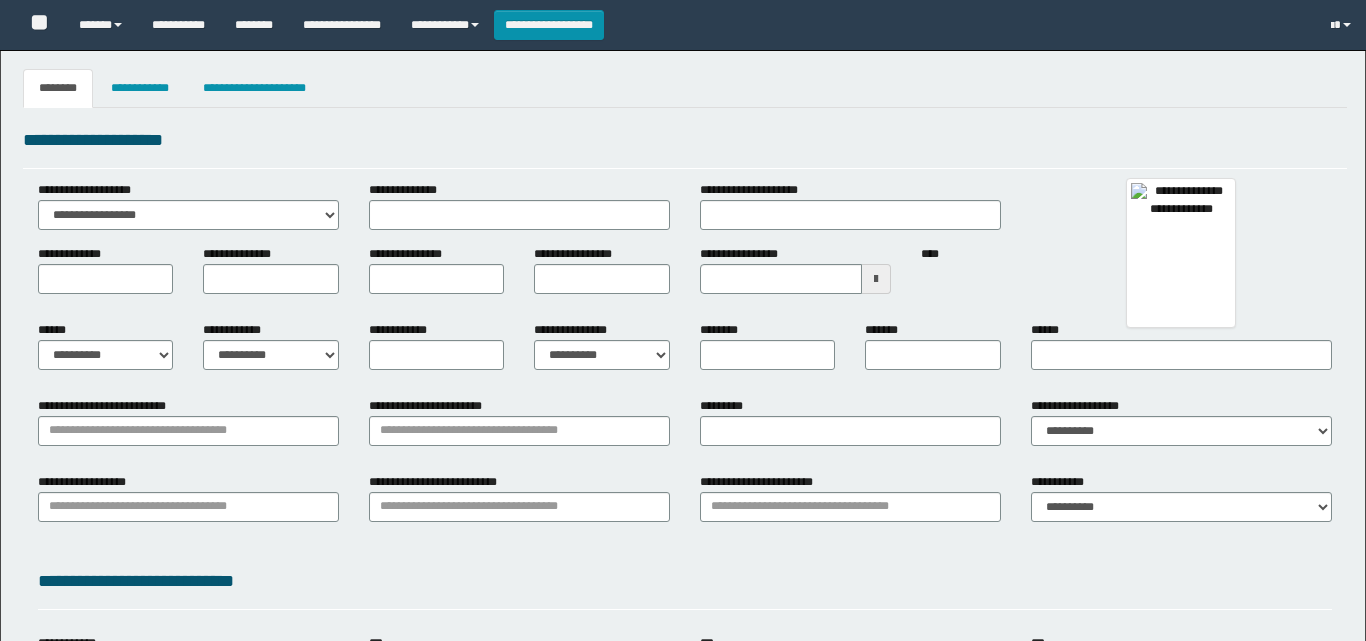 type 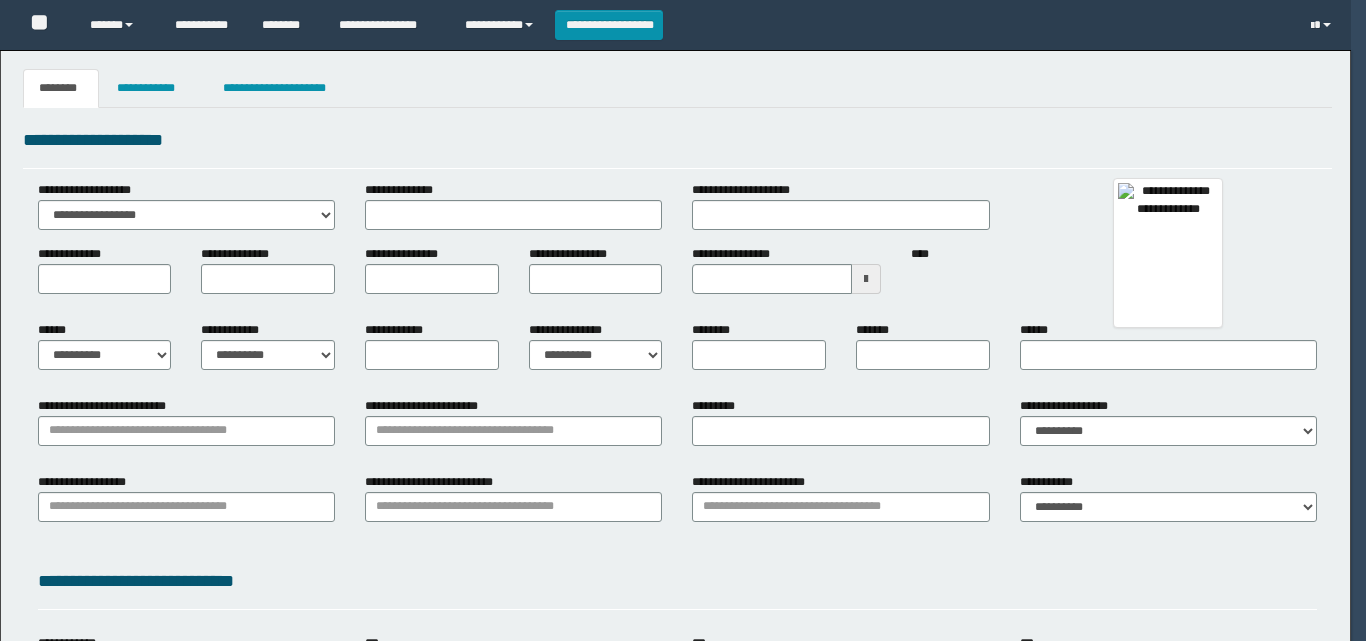 scroll, scrollTop: 0, scrollLeft: 0, axis: both 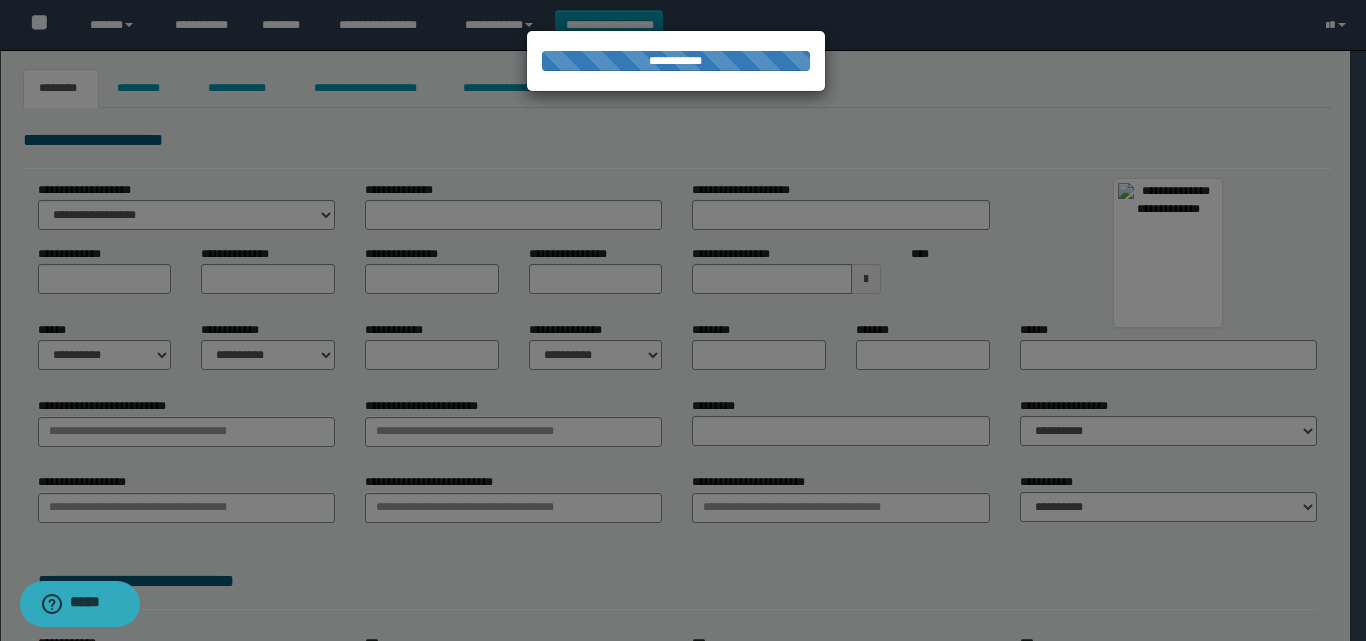 type on "********" 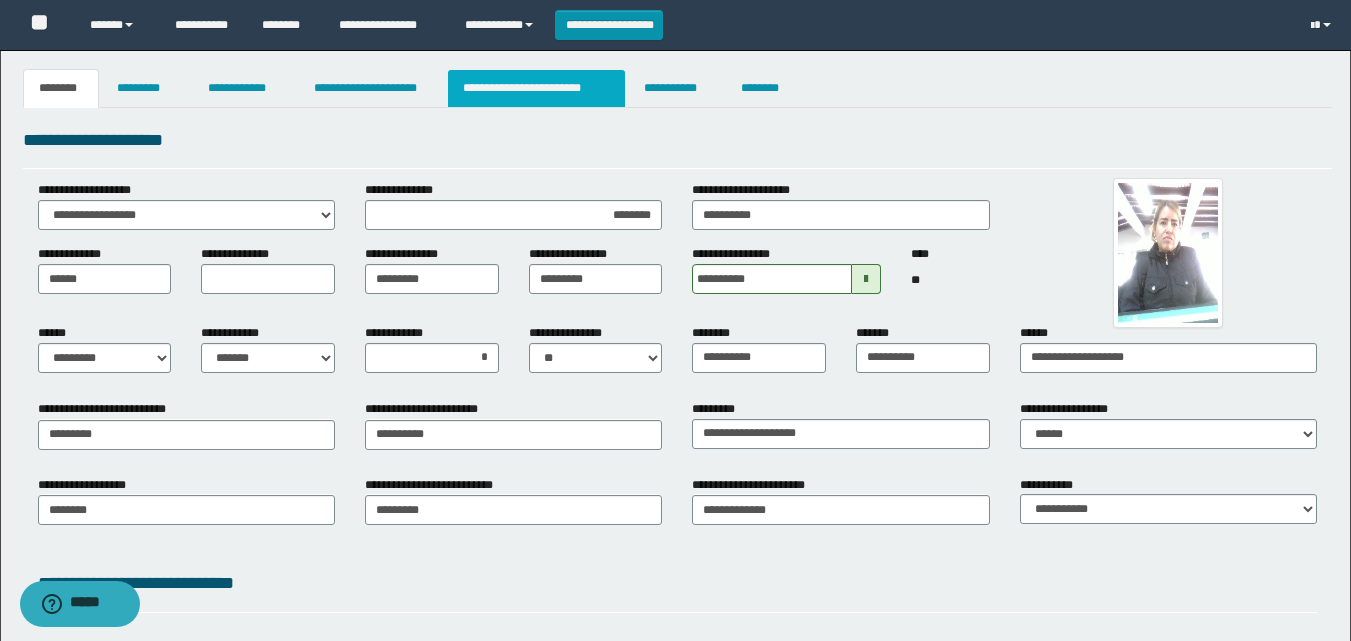 click on "**********" at bounding box center [537, 88] 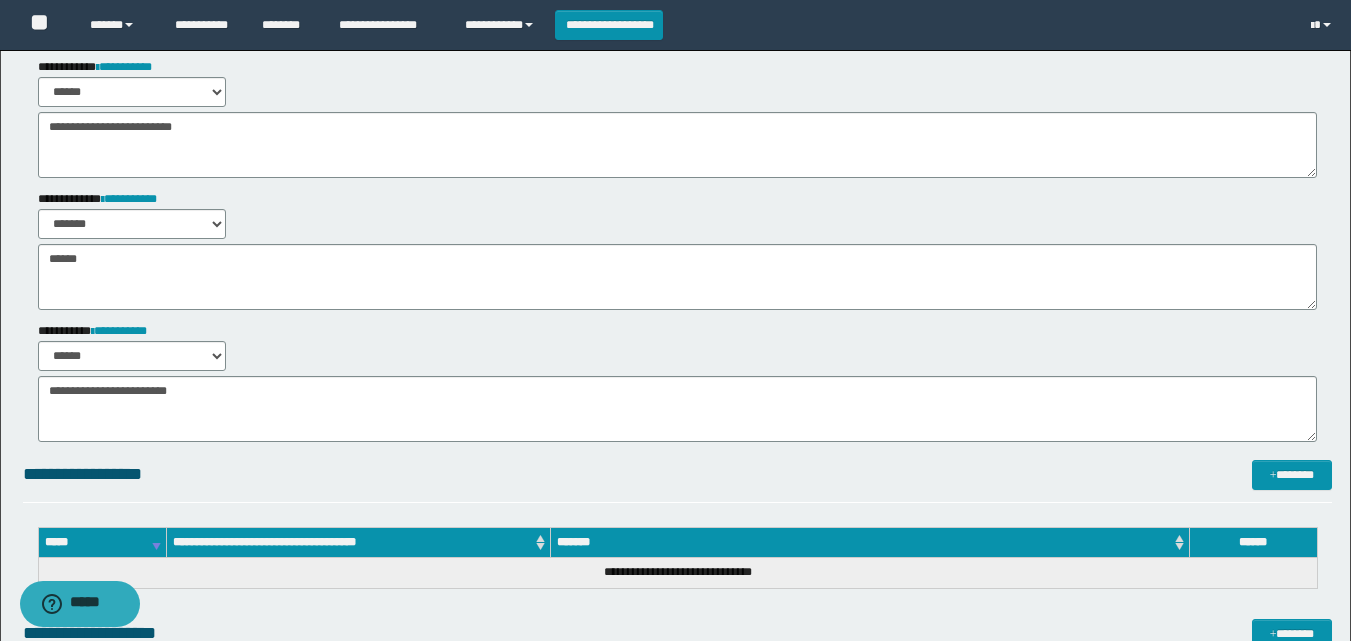 scroll, scrollTop: 0, scrollLeft: 0, axis: both 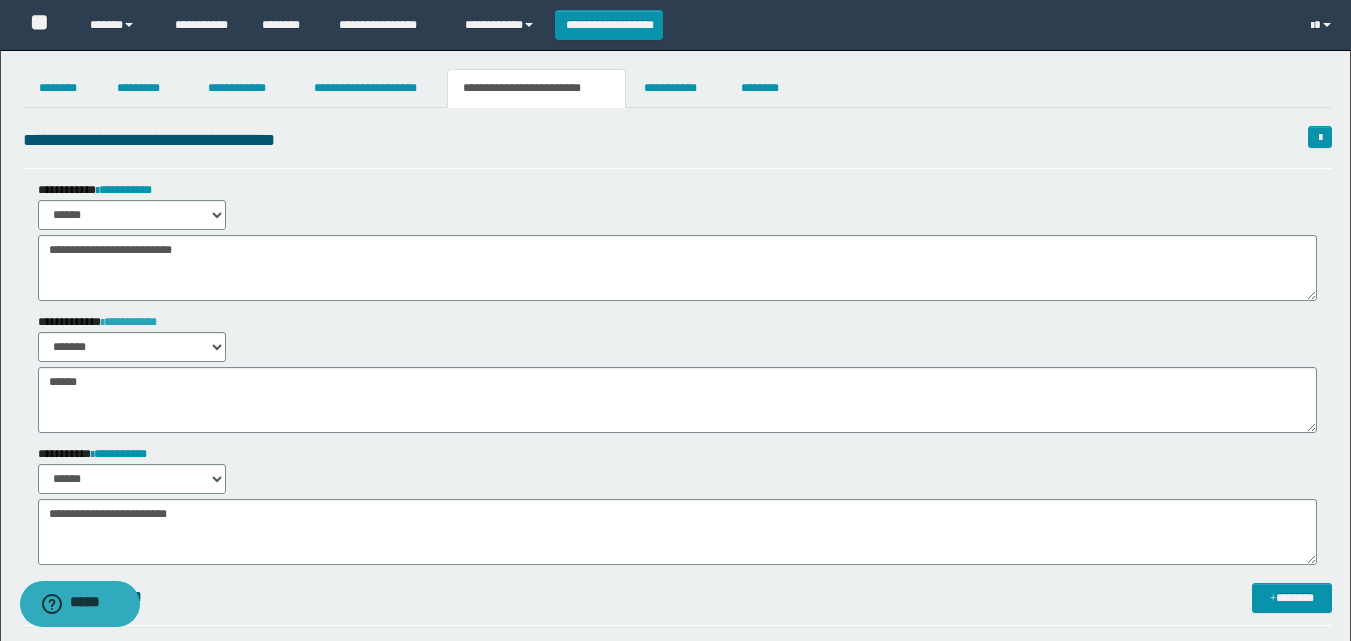 click on "**********" at bounding box center (129, 322) 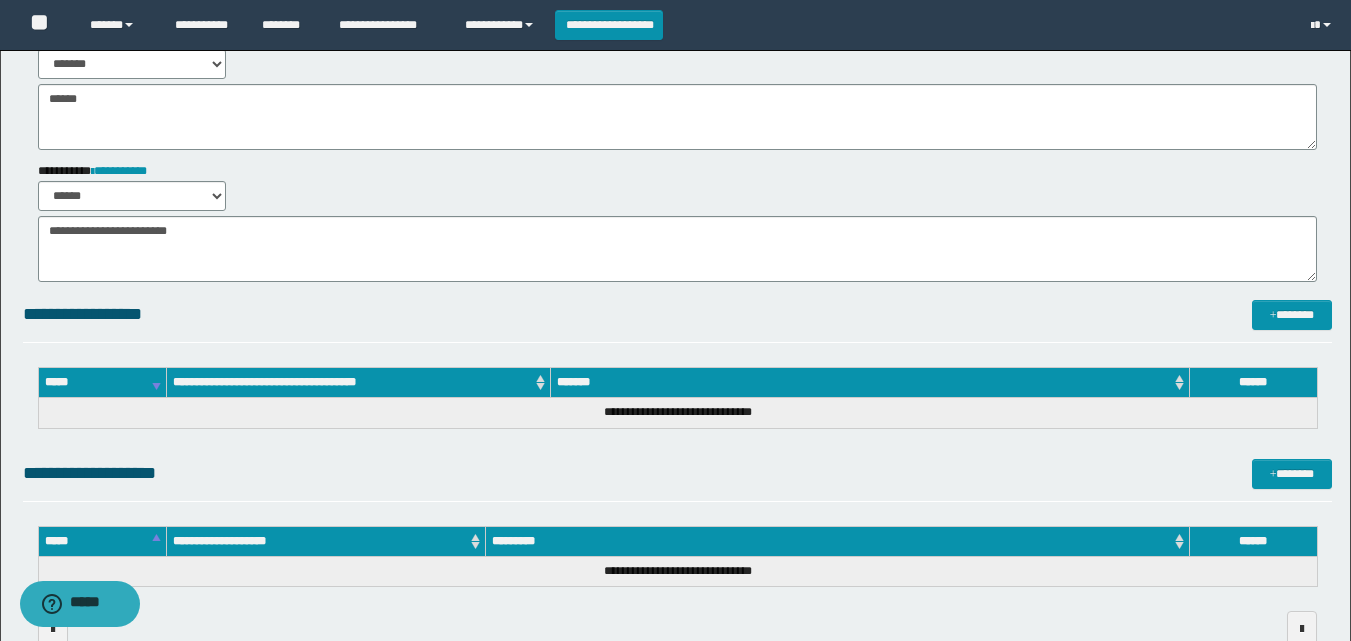 scroll, scrollTop: 396, scrollLeft: 0, axis: vertical 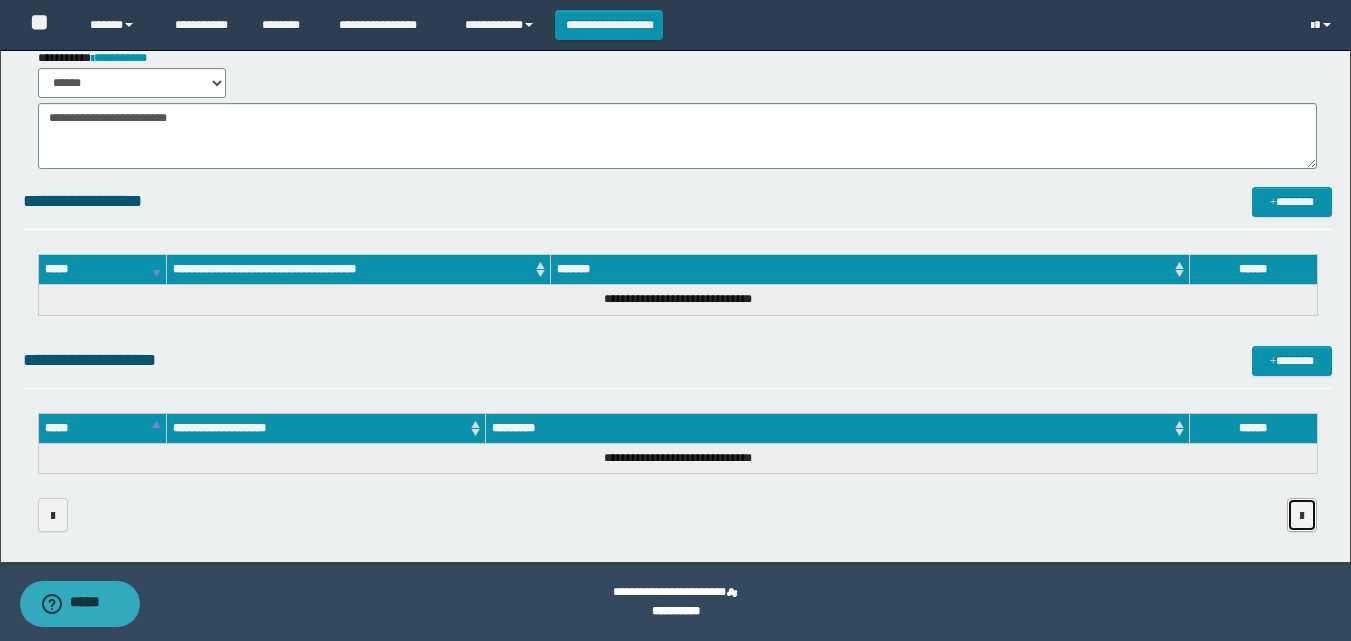 click at bounding box center (1302, 515) 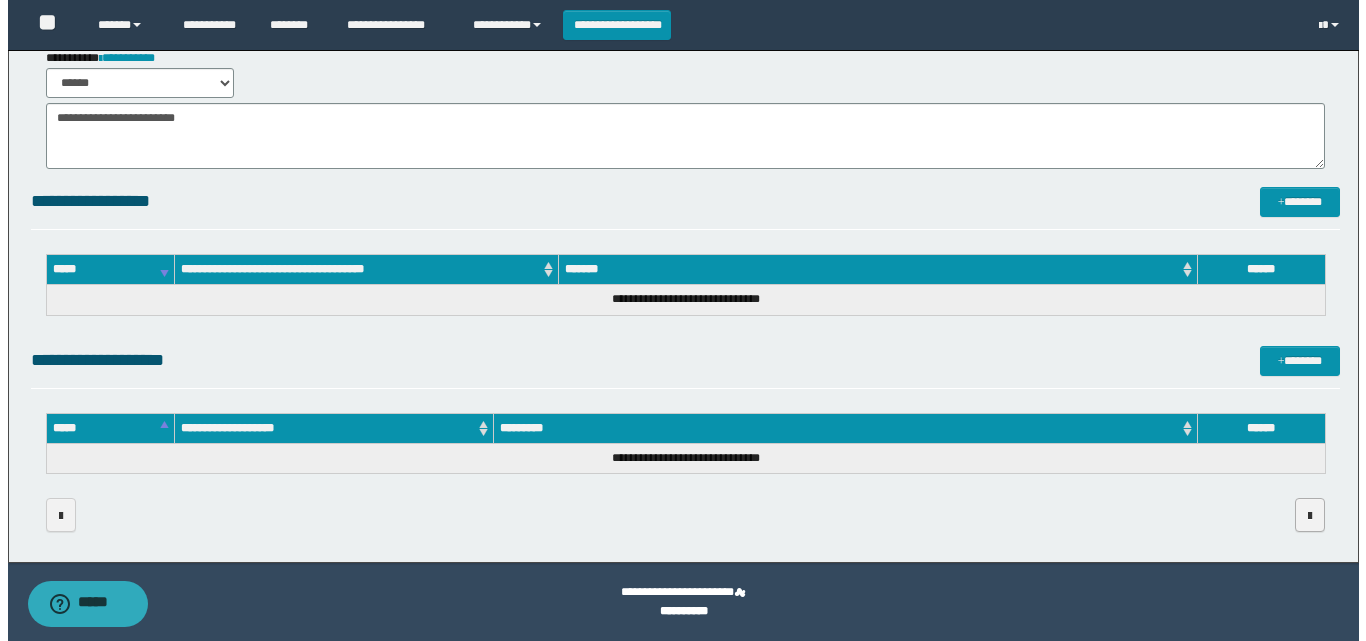scroll, scrollTop: 0, scrollLeft: 0, axis: both 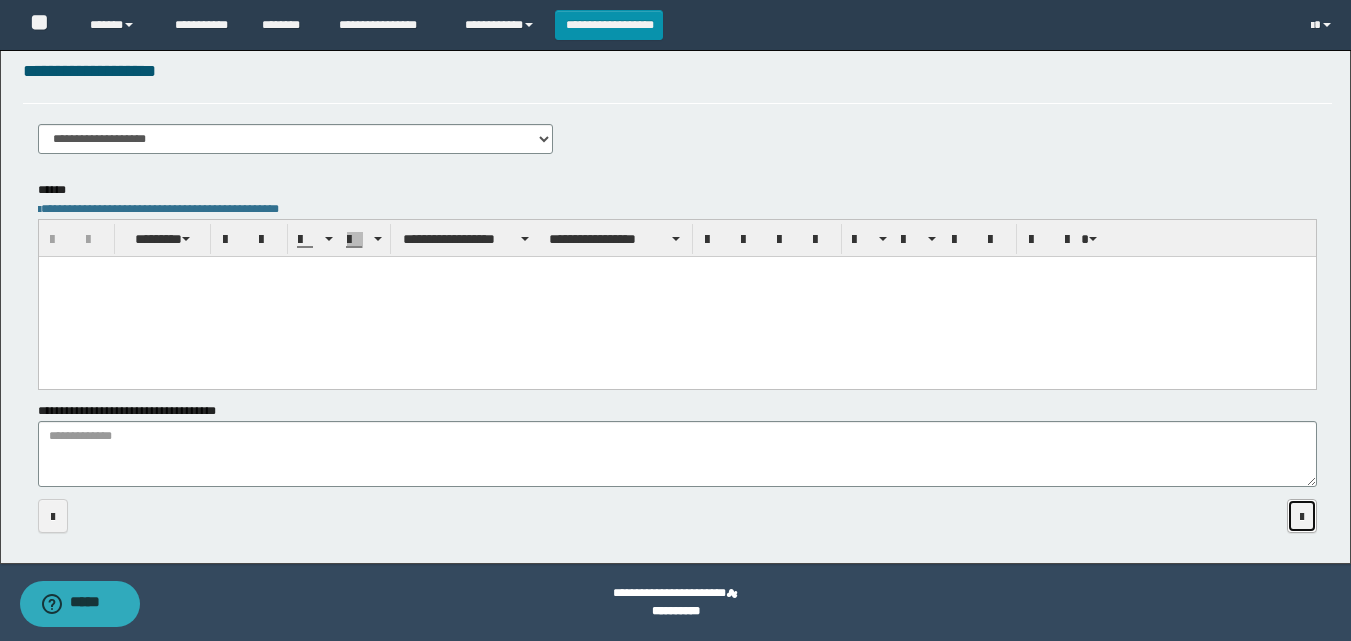 click at bounding box center (1302, 516) 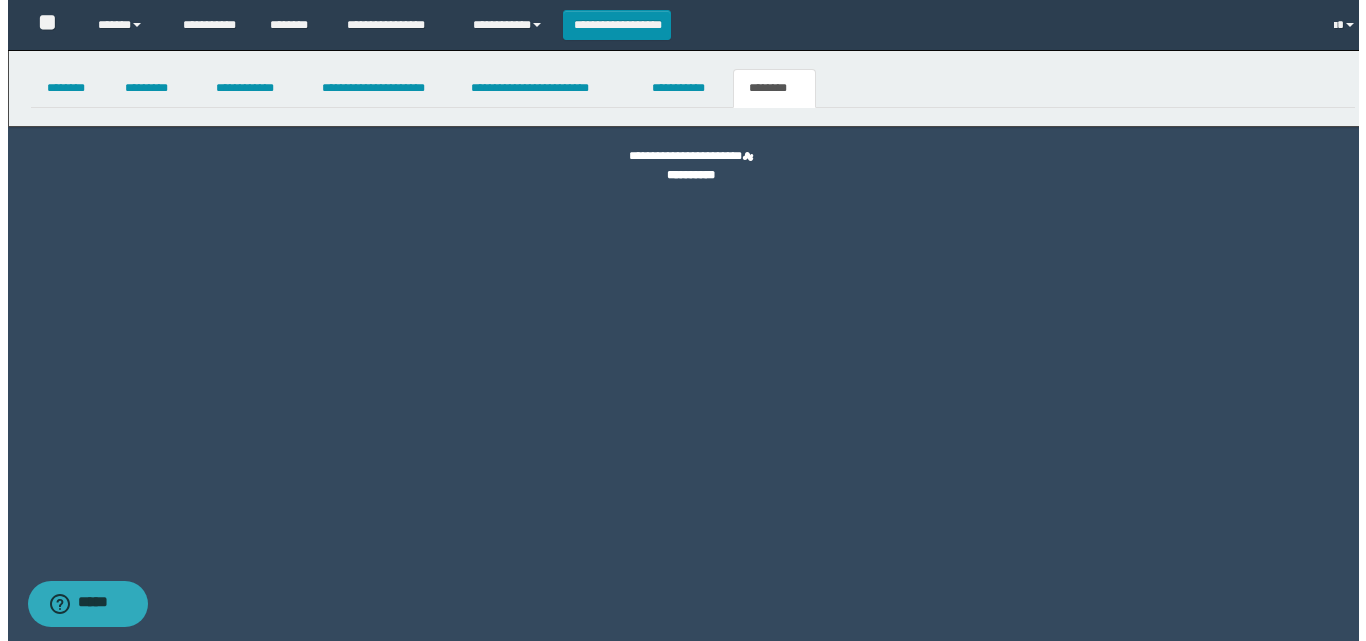 scroll, scrollTop: 0, scrollLeft: 0, axis: both 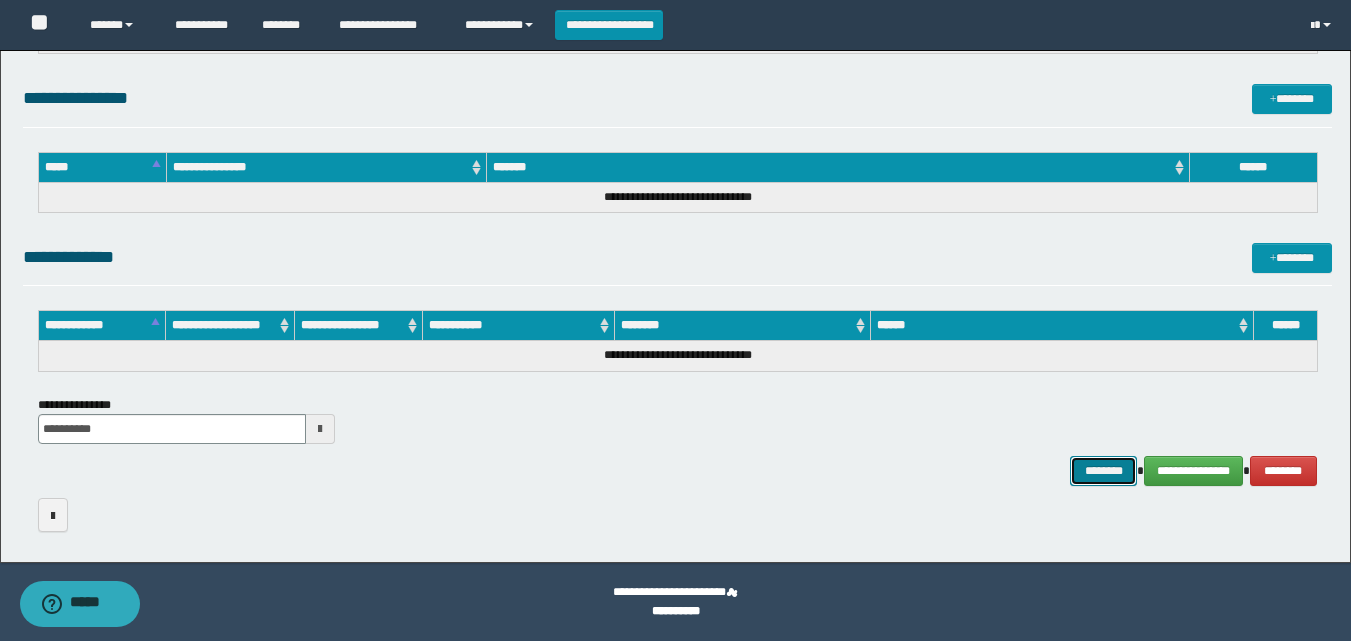 click on "********" at bounding box center [1104, 471] 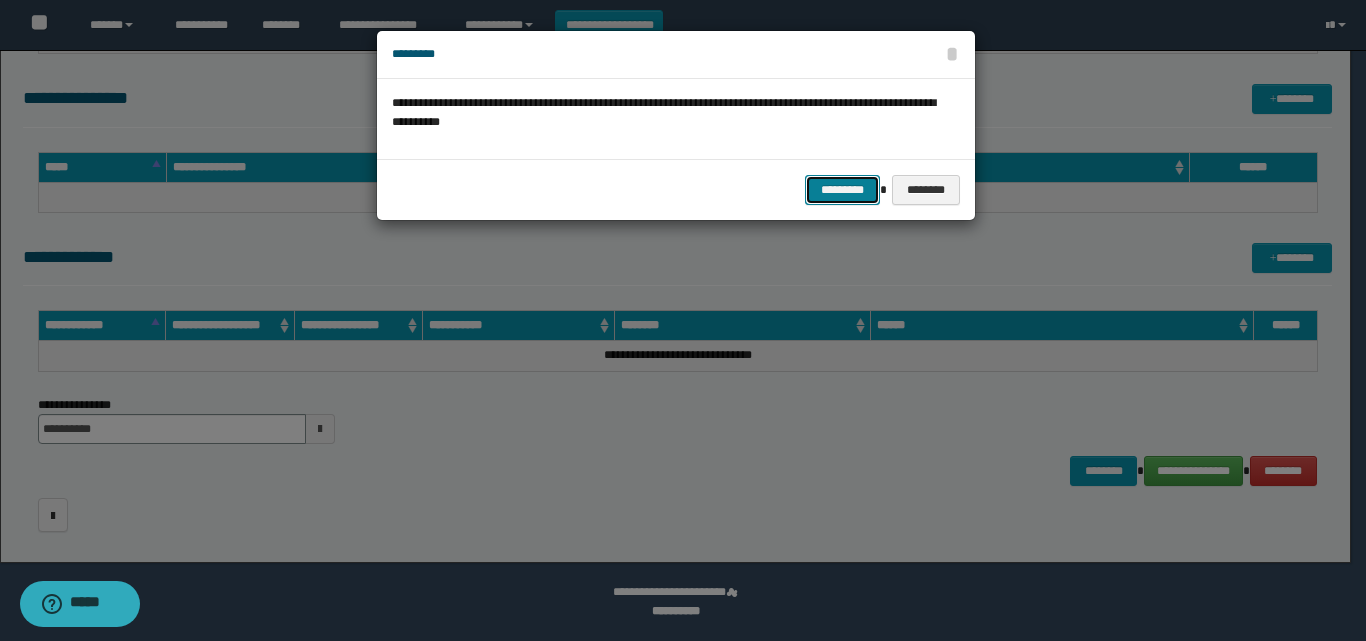 click on "*********" at bounding box center [842, 190] 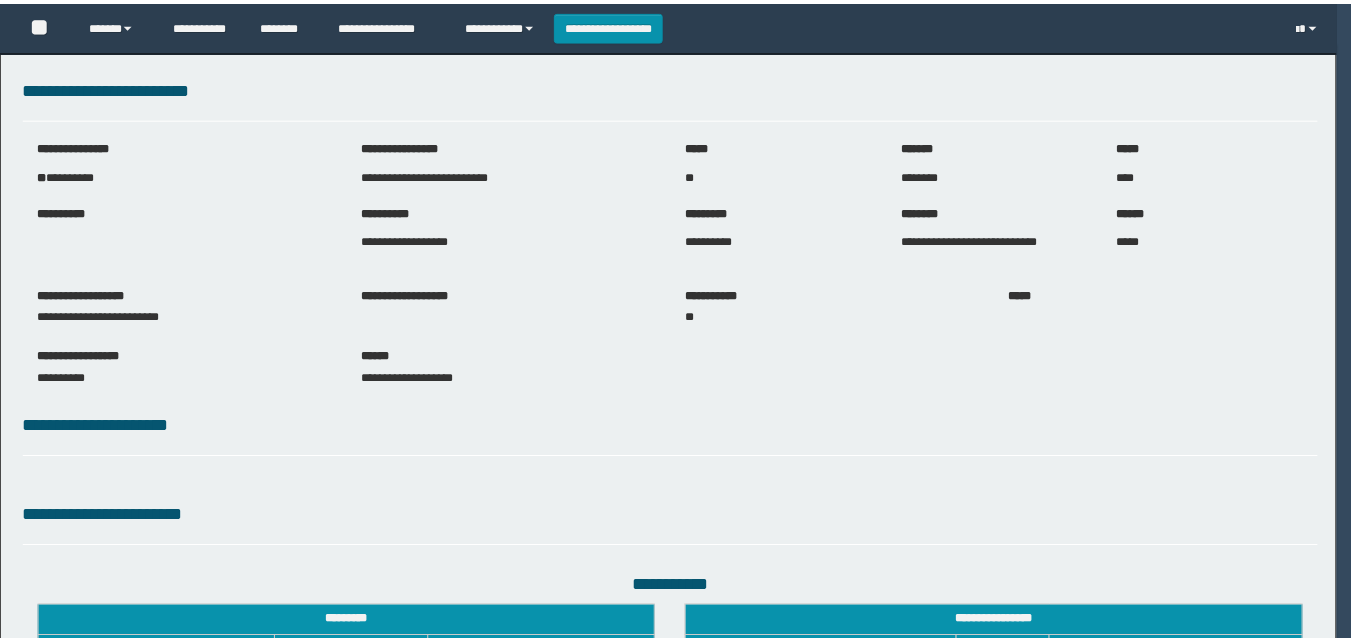 scroll, scrollTop: 0, scrollLeft: 0, axis: both 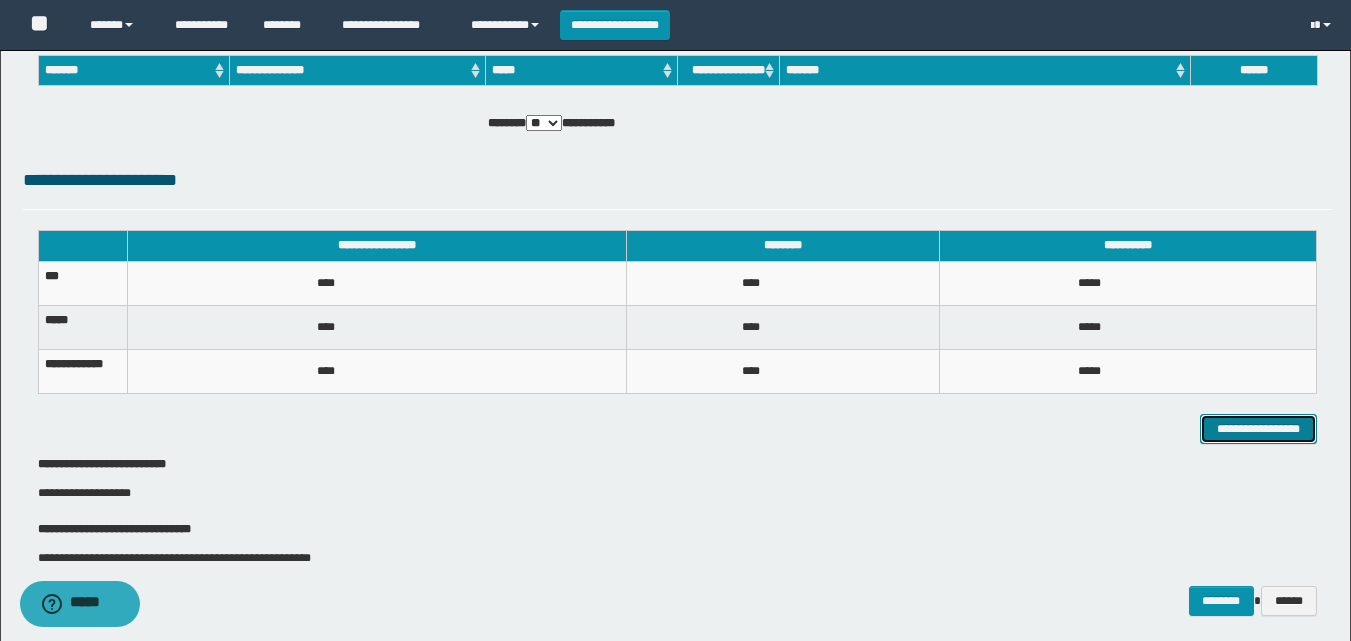 click on "**********" at bounding box center [1258, 429] 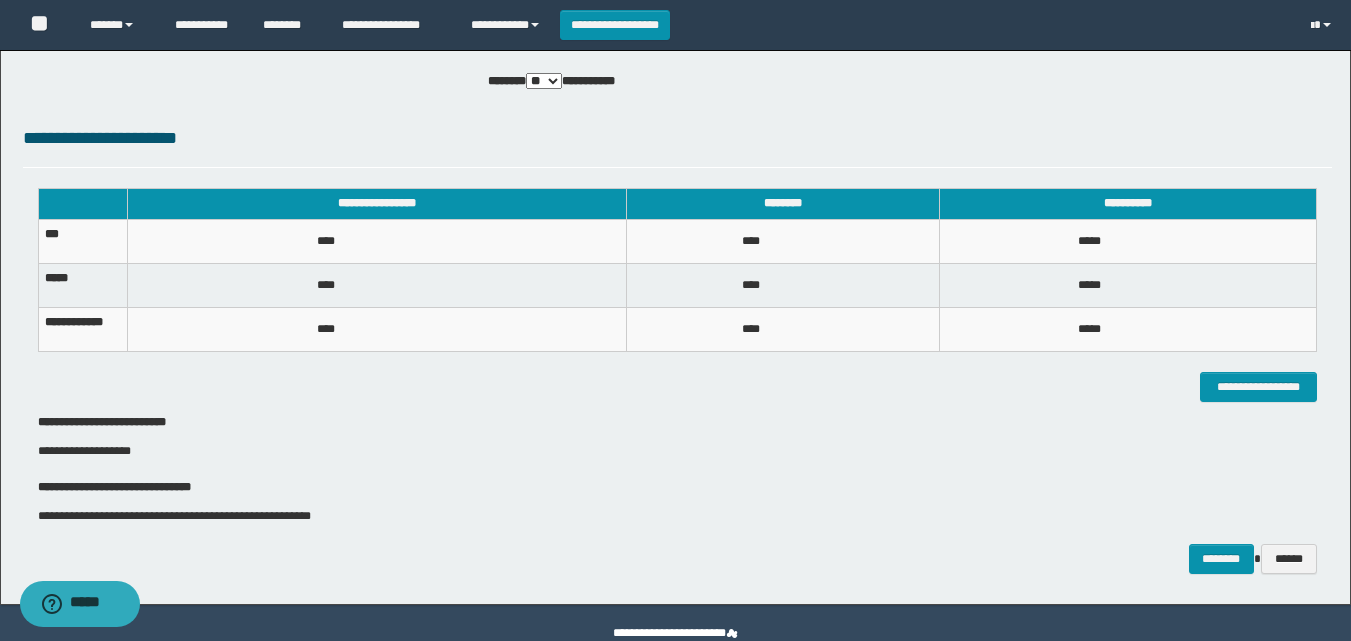 scroll, scrollTop: 1581, scrollLeft: 0, axis: vertical 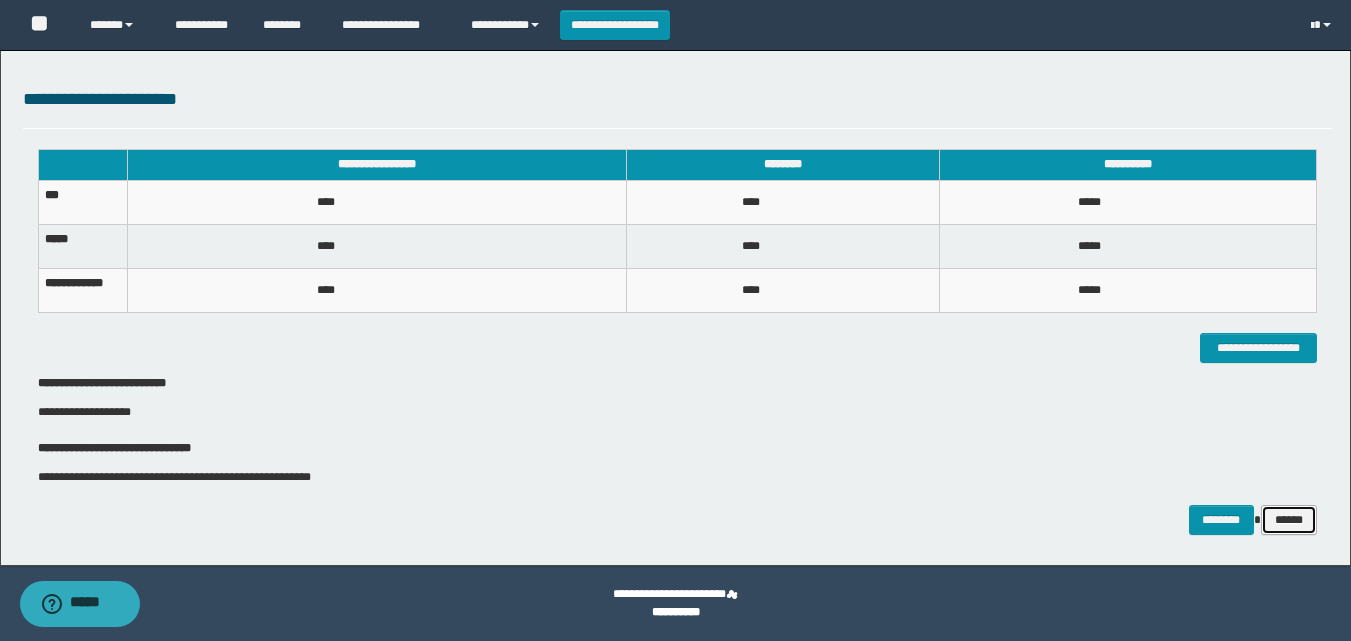 click on "******" at bounding box center (1289, 520) 